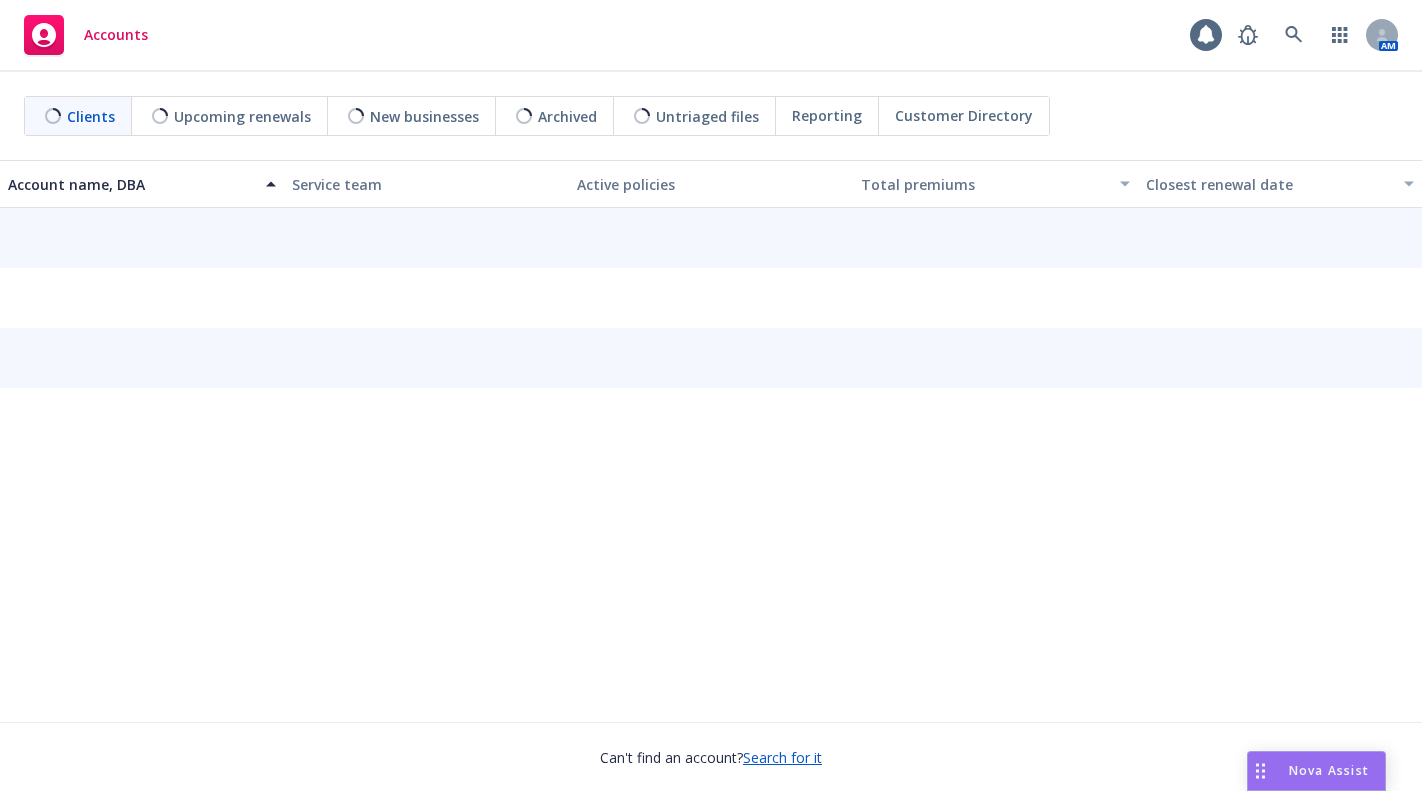 scroll, scrollTop: 0, scrollLeft: 0, axis: both 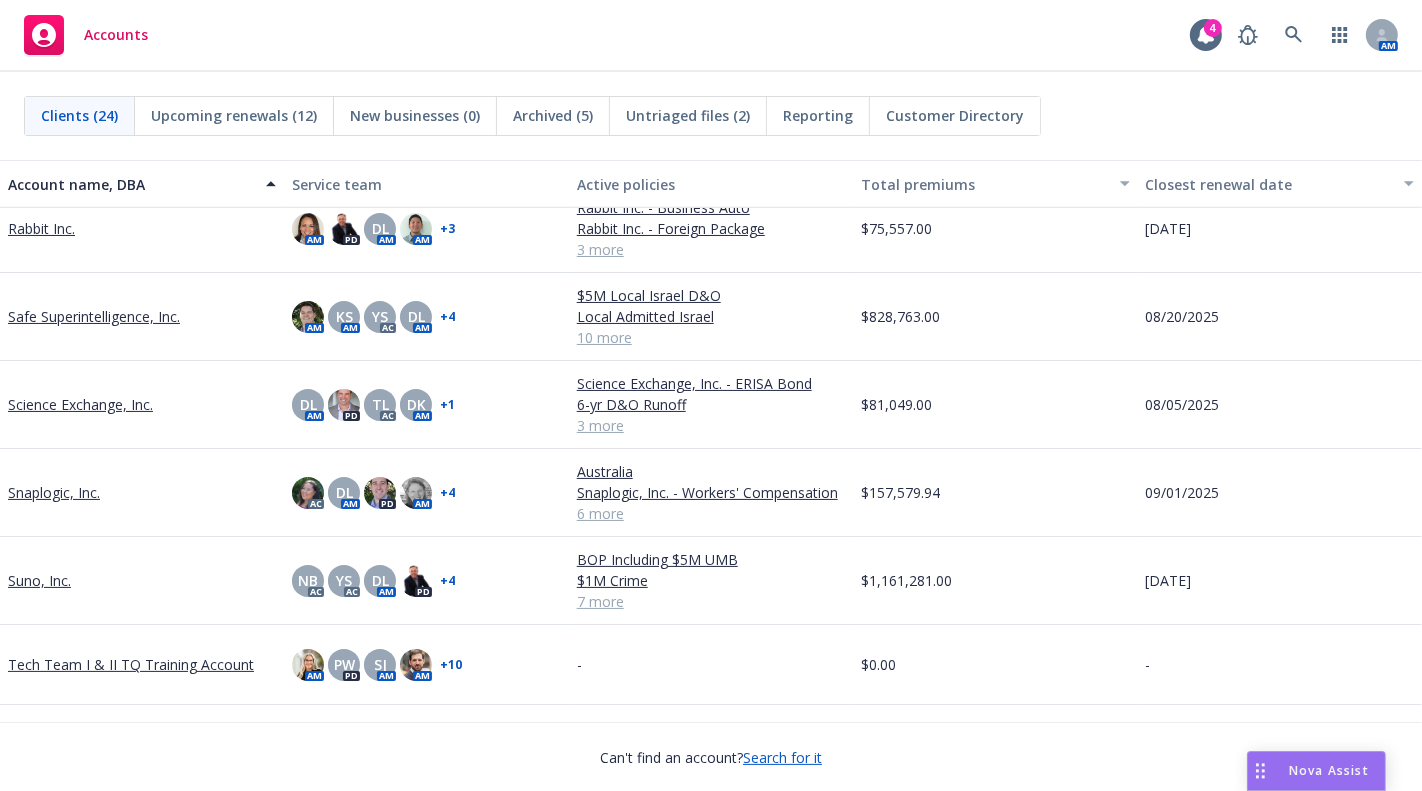 click on "Snaplogic, Inc." at bounding box center [54, 492] 